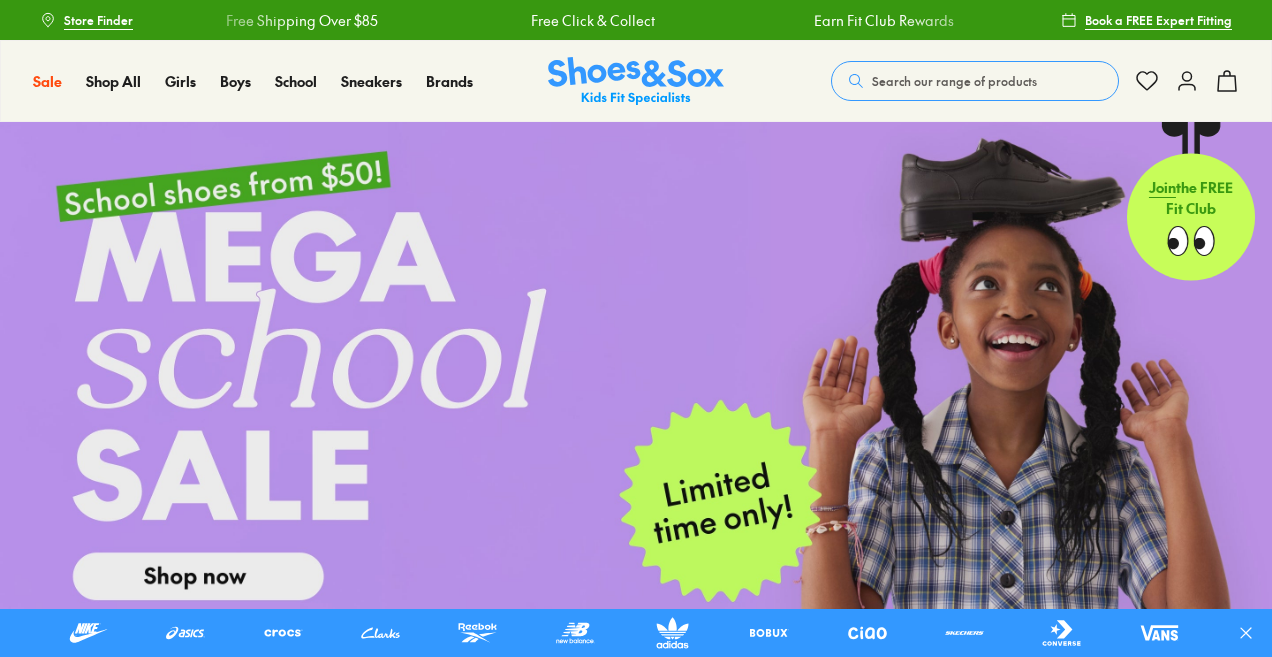 scroll, scrollTop: 0, scrollLeft: 0, axis: both 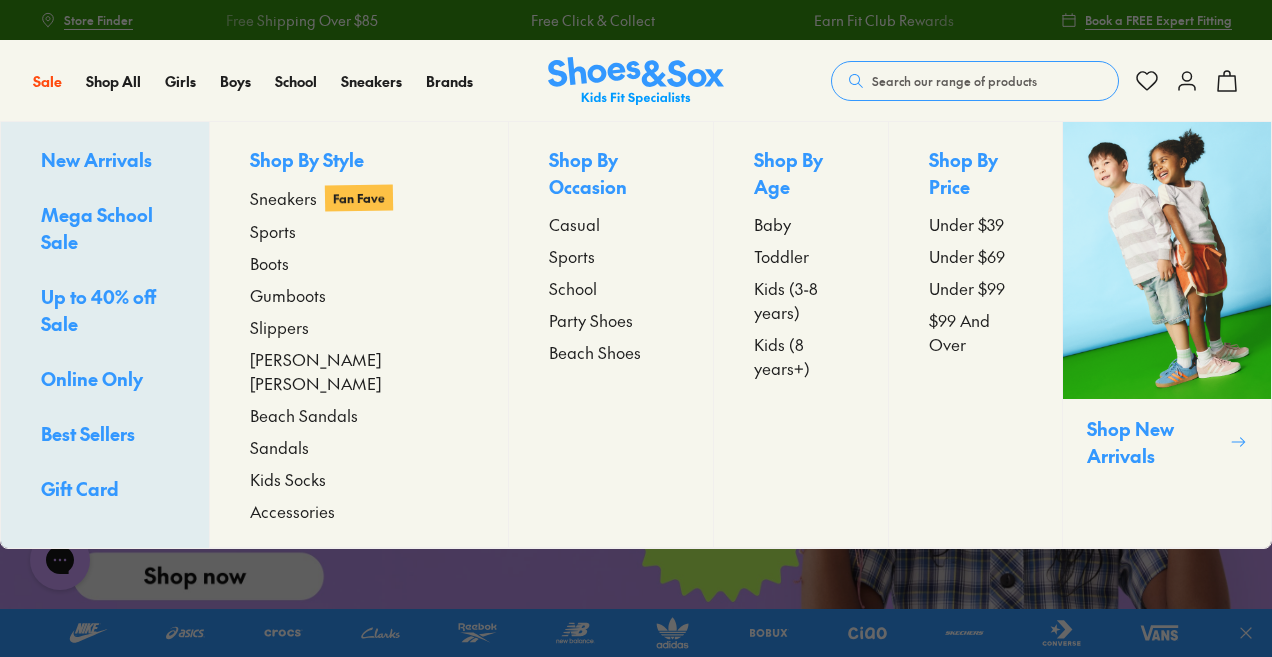 click on "Baby" at bounding box center [772, 224] 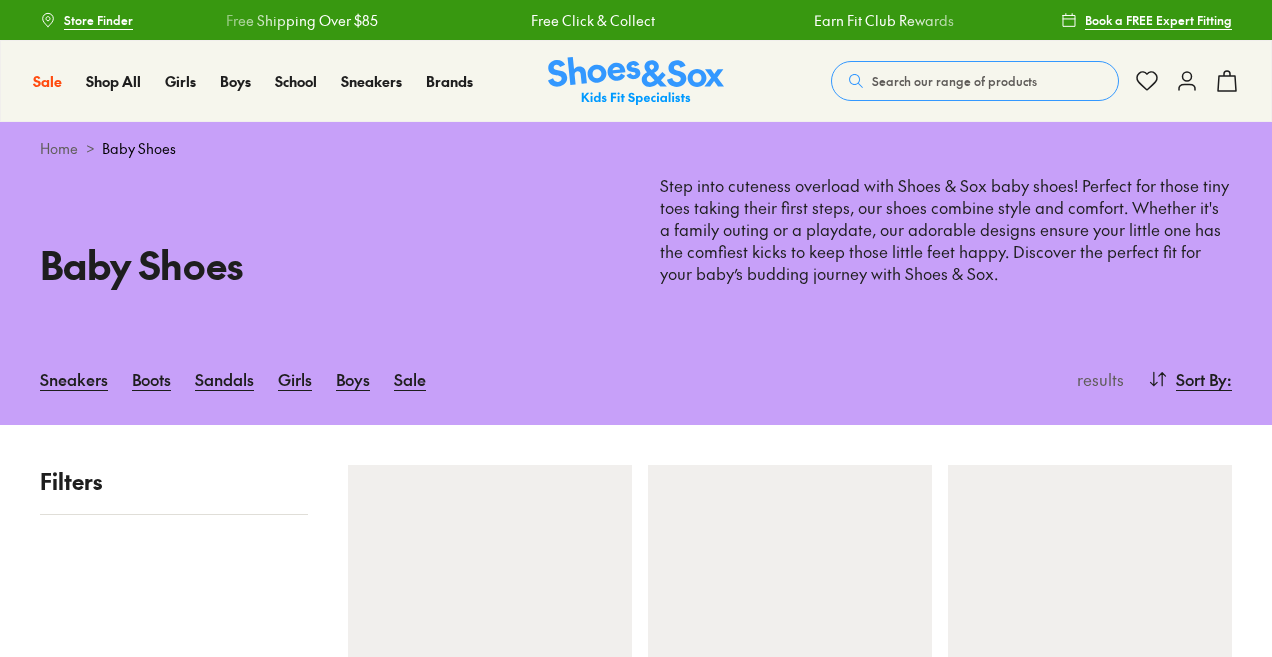 scroll, scrollTop: 0, scrollLeft: 0, axis: both 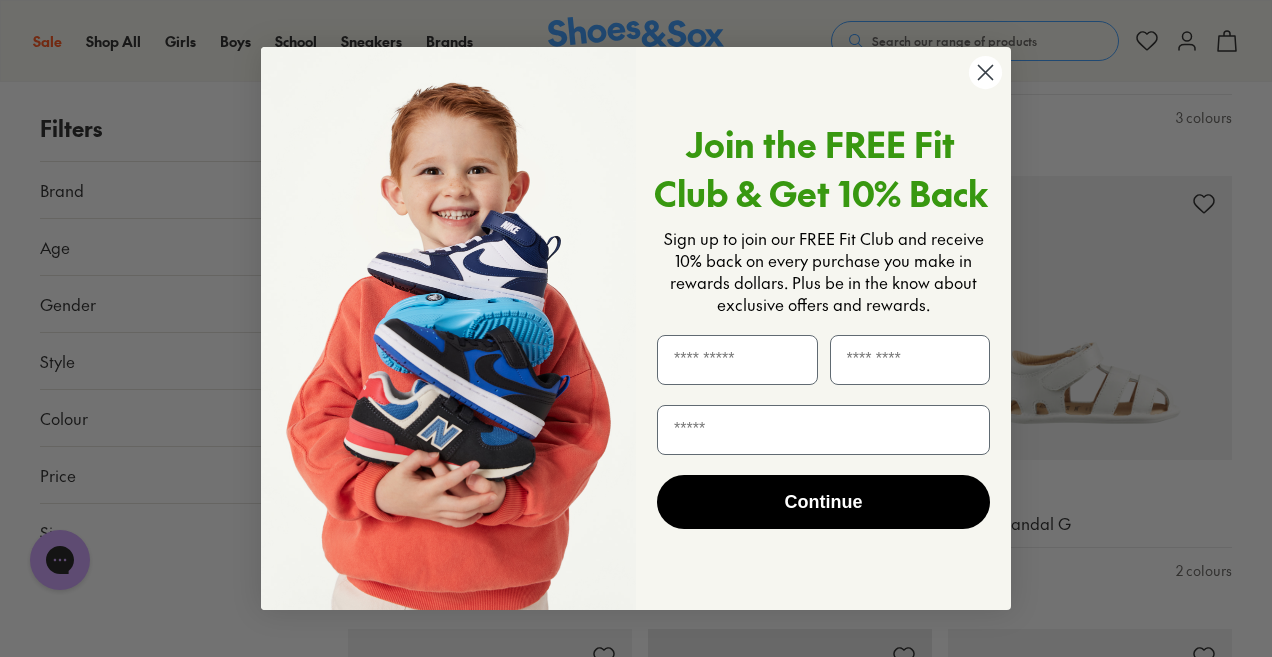 click 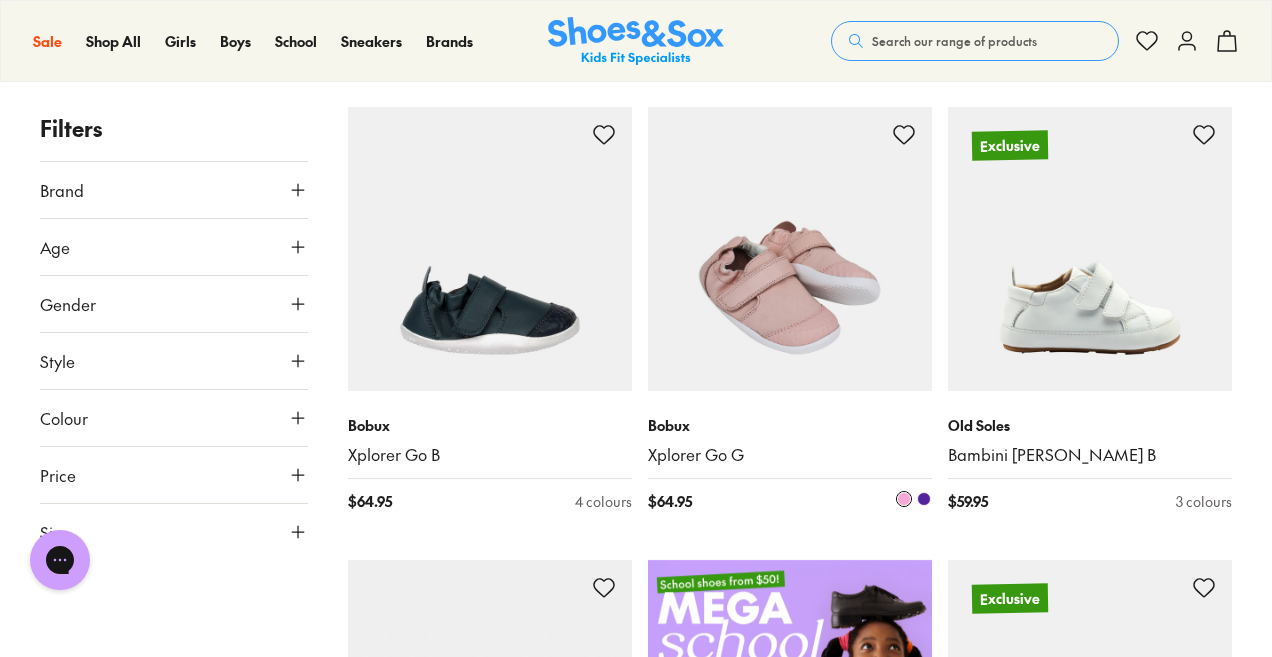 scroll, scrollTop: 300, scrollLeft: 0, axis: vertical 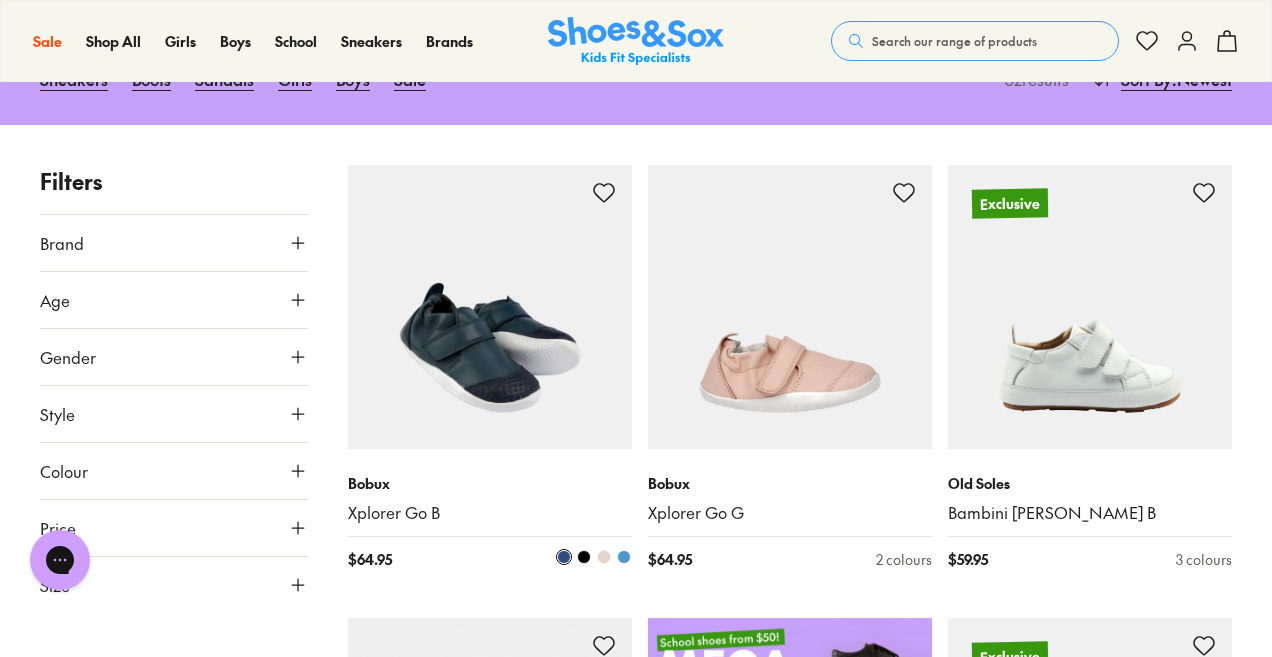 click at bounding box center (490, 307) 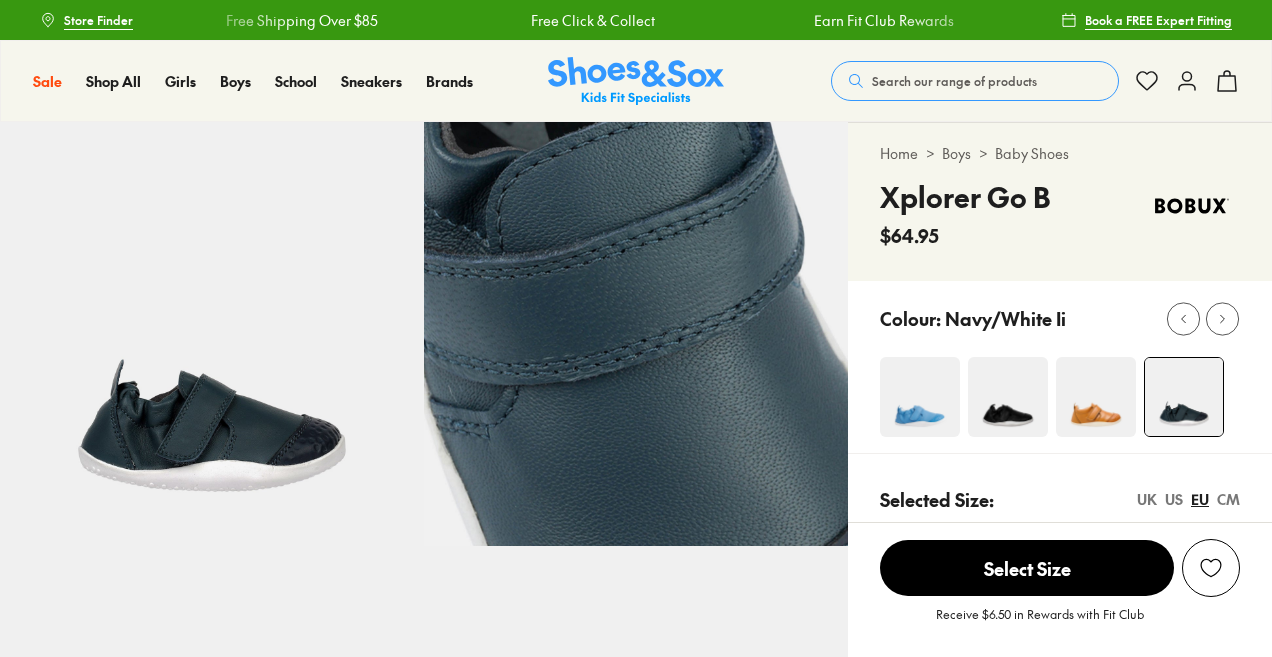 scroll, scrollTop: 0, scrollLeft: 0, axis: both 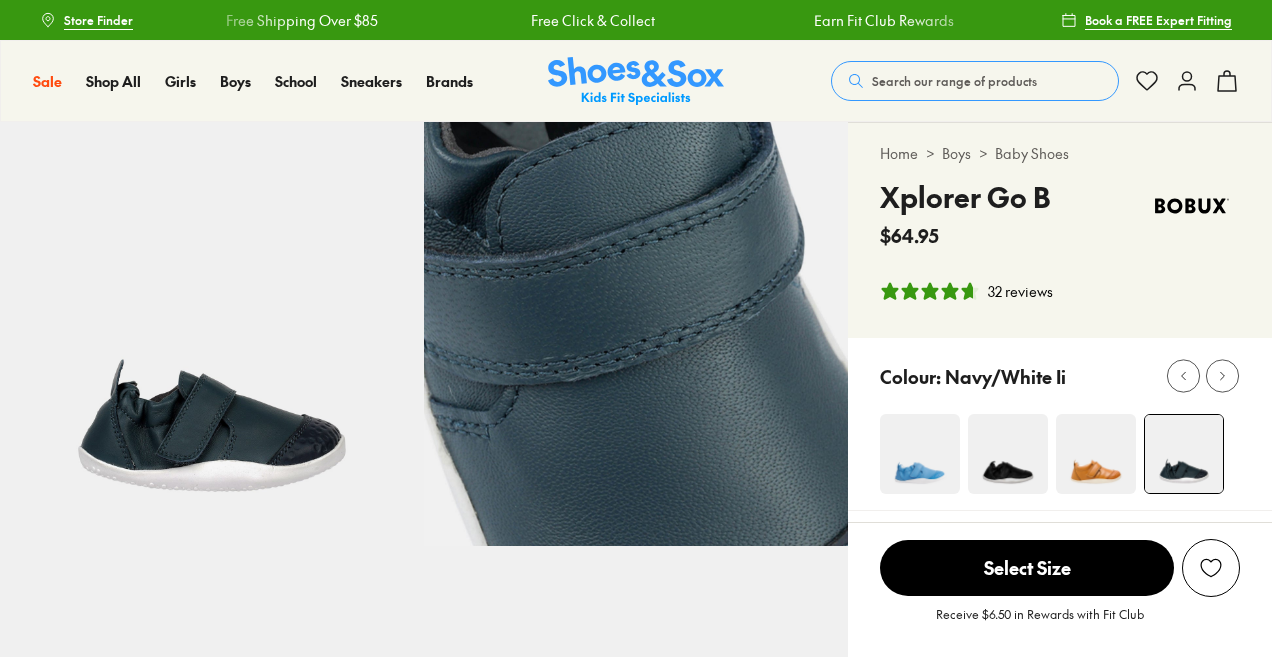 select on "*" 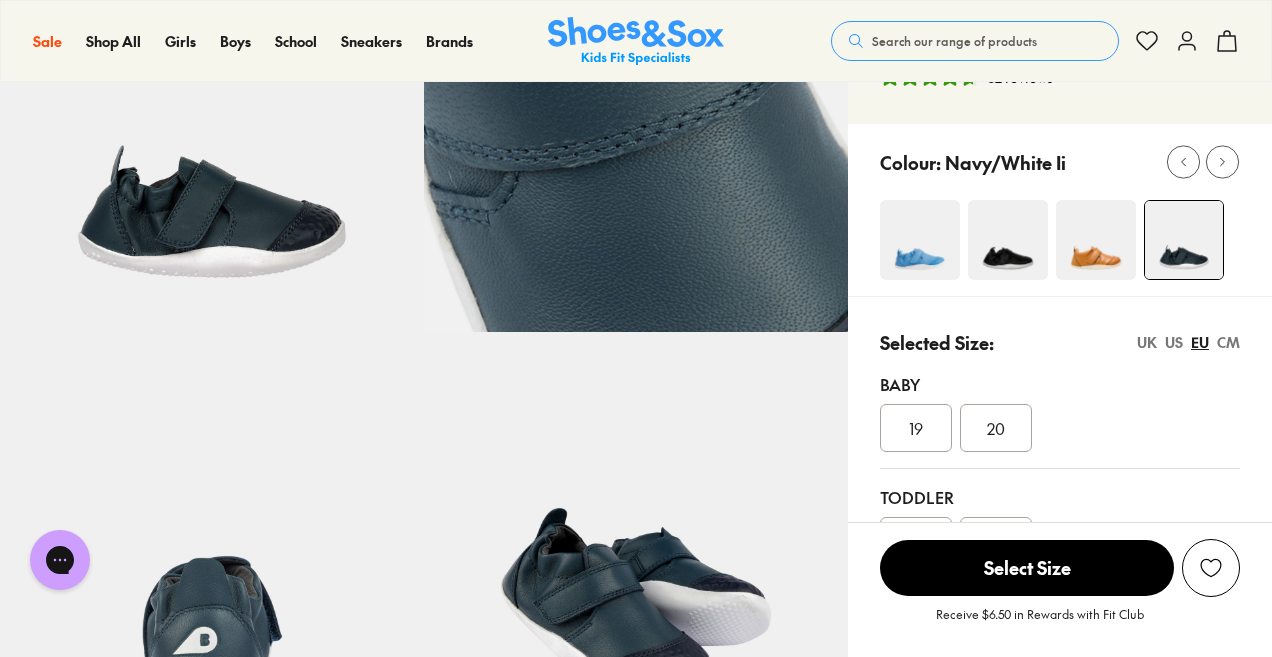 scroll, scrollTop: 0, scrollLeft: 0, axis: both 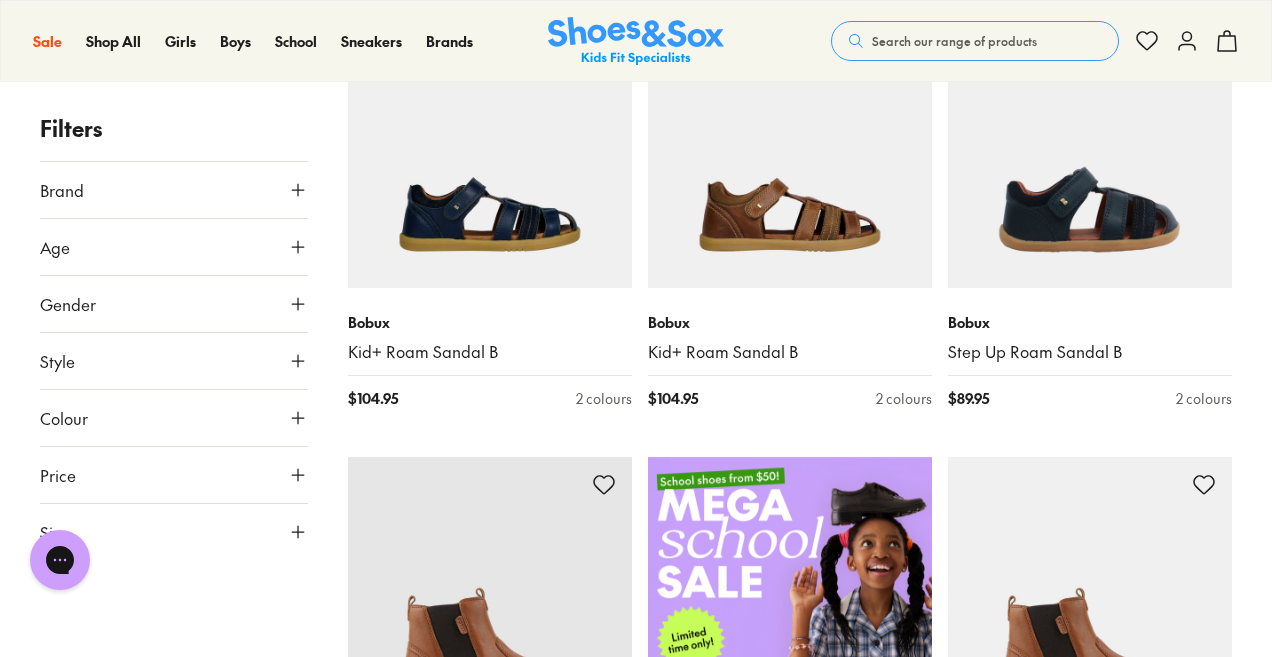 click 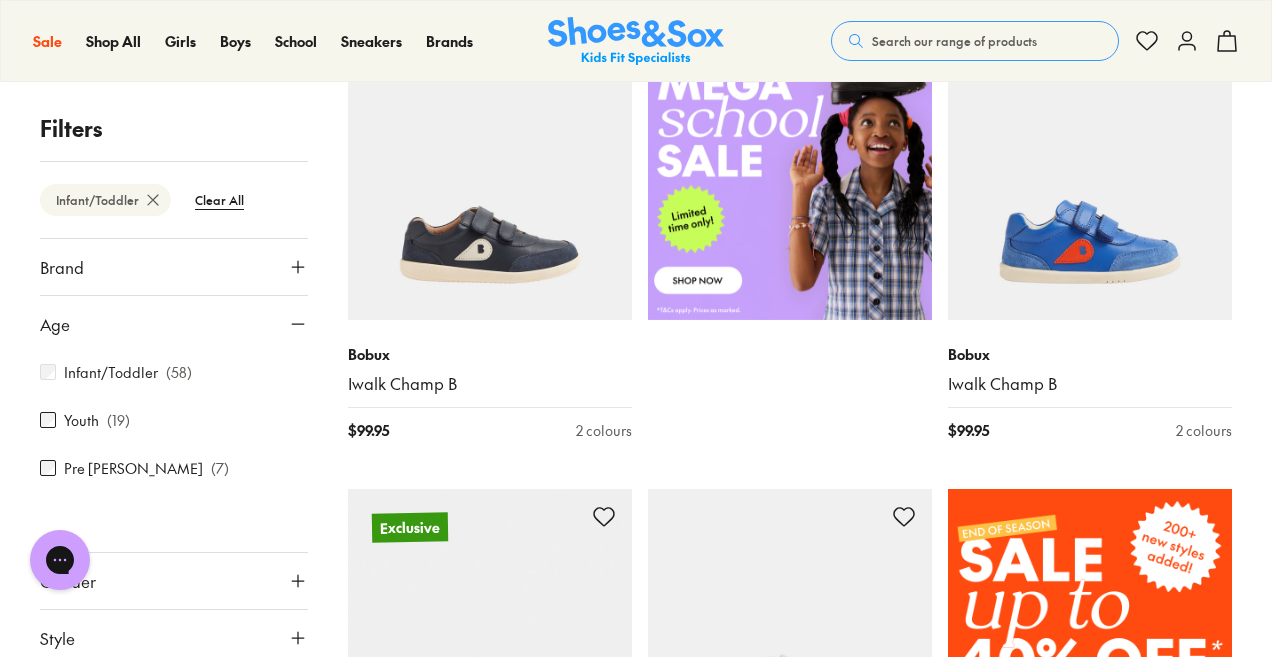 scroll, scrollTop: 842, scrollLeft: 0, axis: vertical 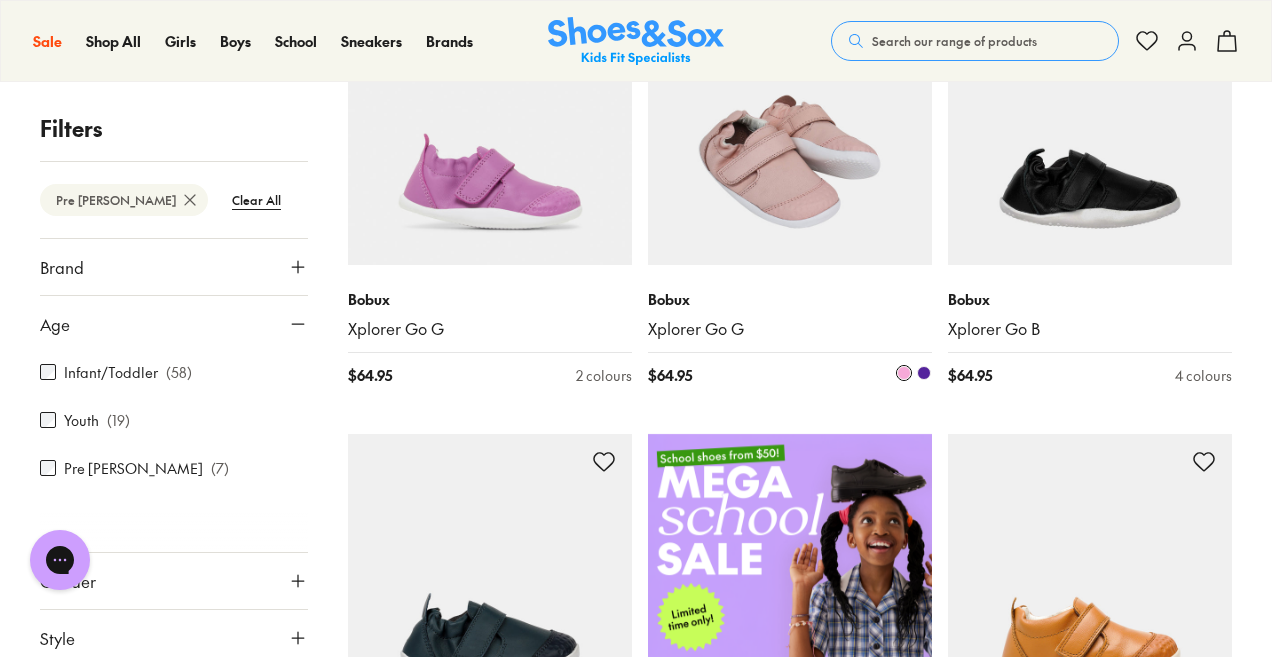 click at bounding box center [790, 123] 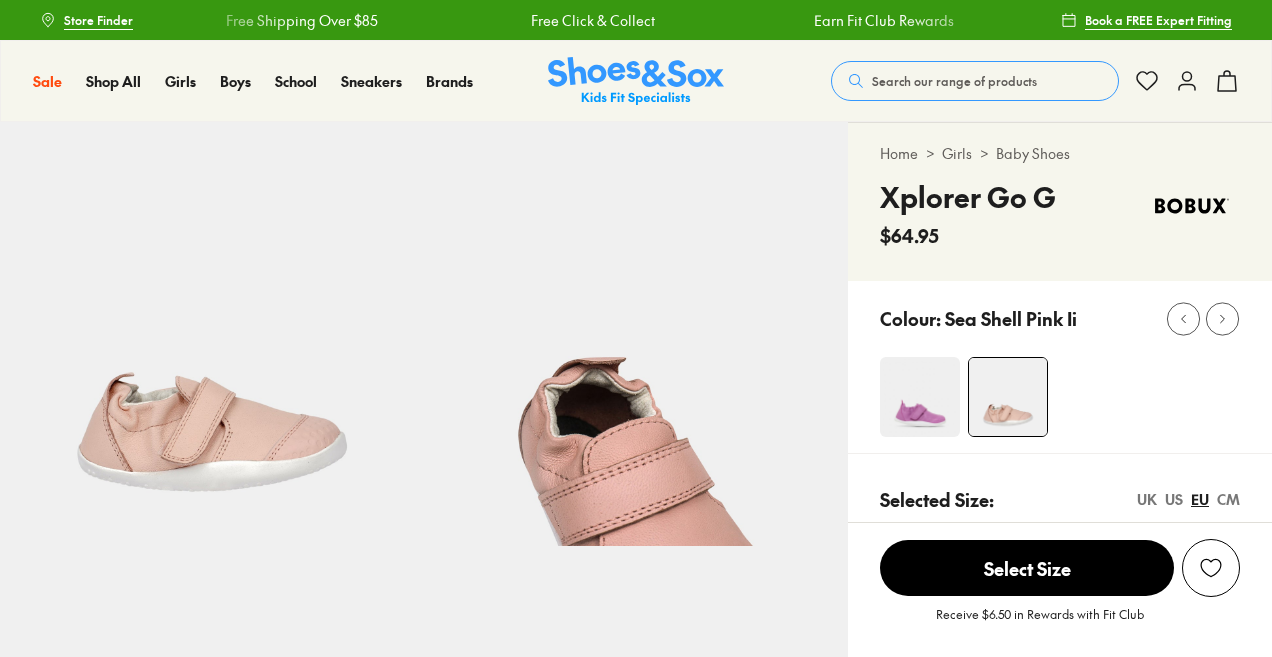 scroll, scrollTop: 0, scrollLeft: 0, axis: both 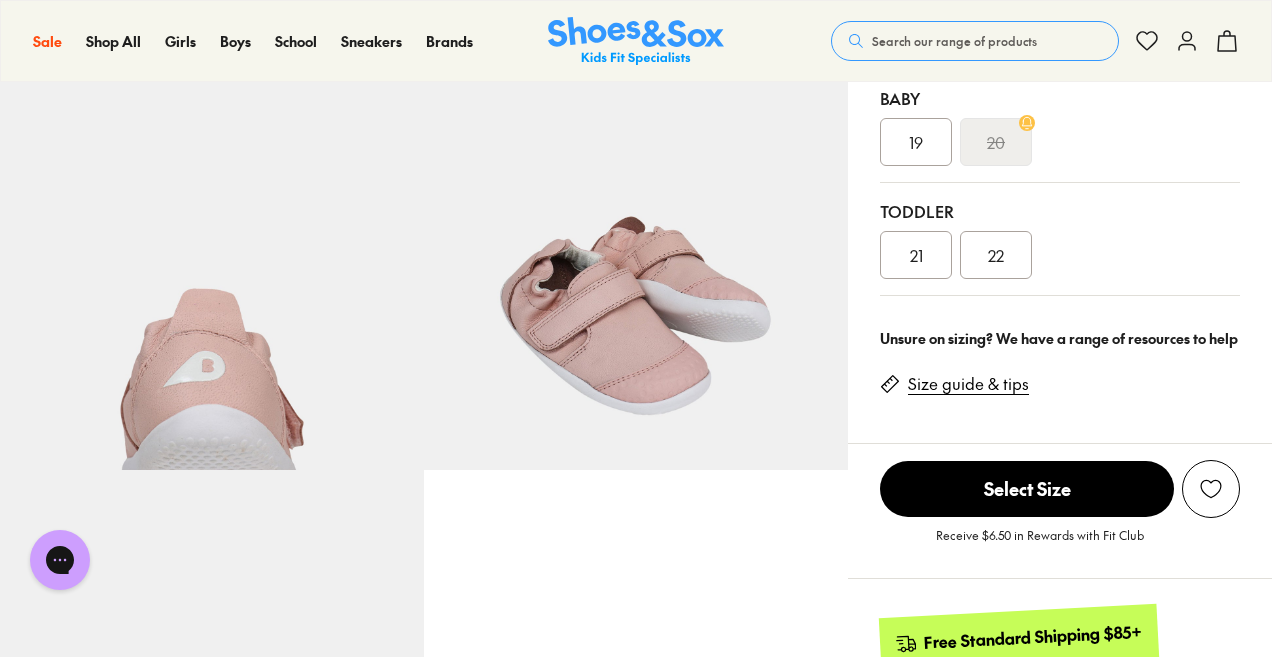 click on "19" at bounding box center [916, 142] 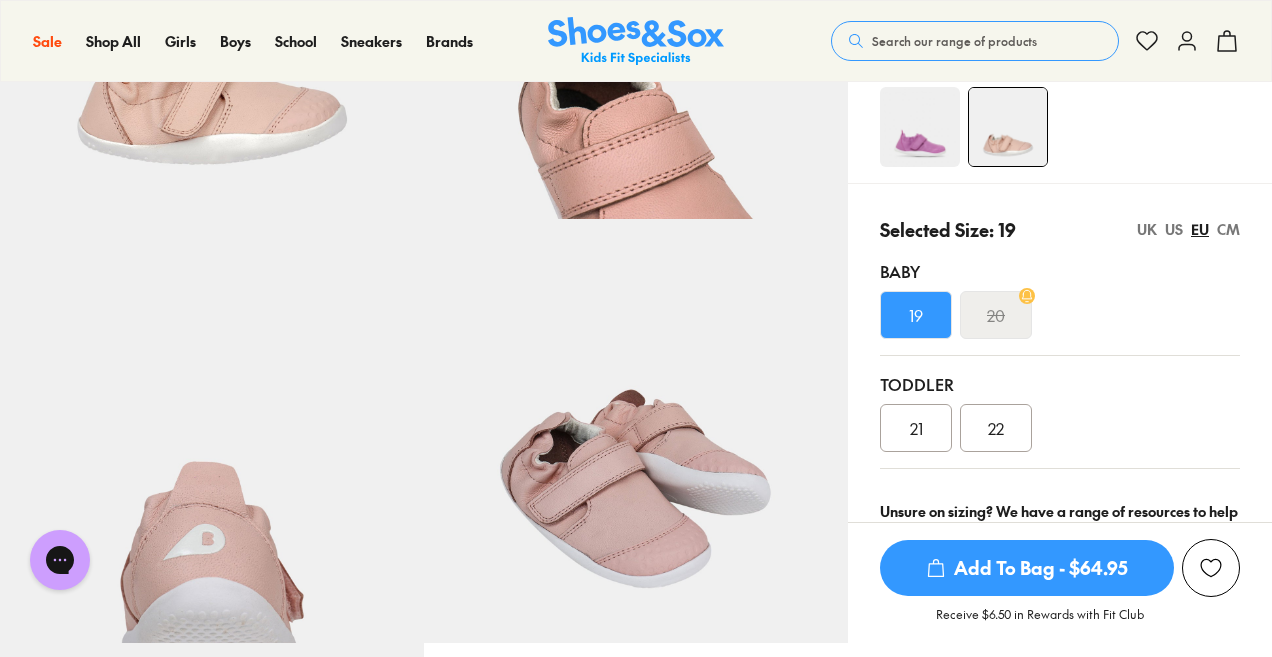 scroll, scrollTop: 0, scrollLeft: 0, axis: both 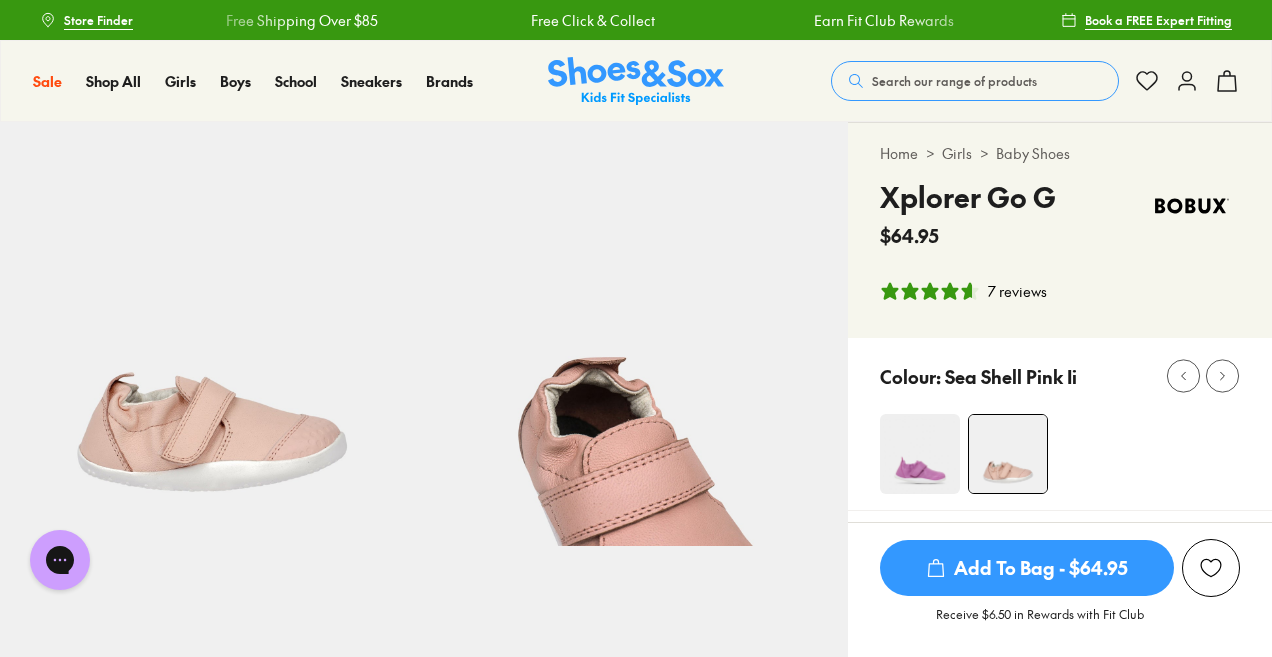 click at bounding box center [920, 454] 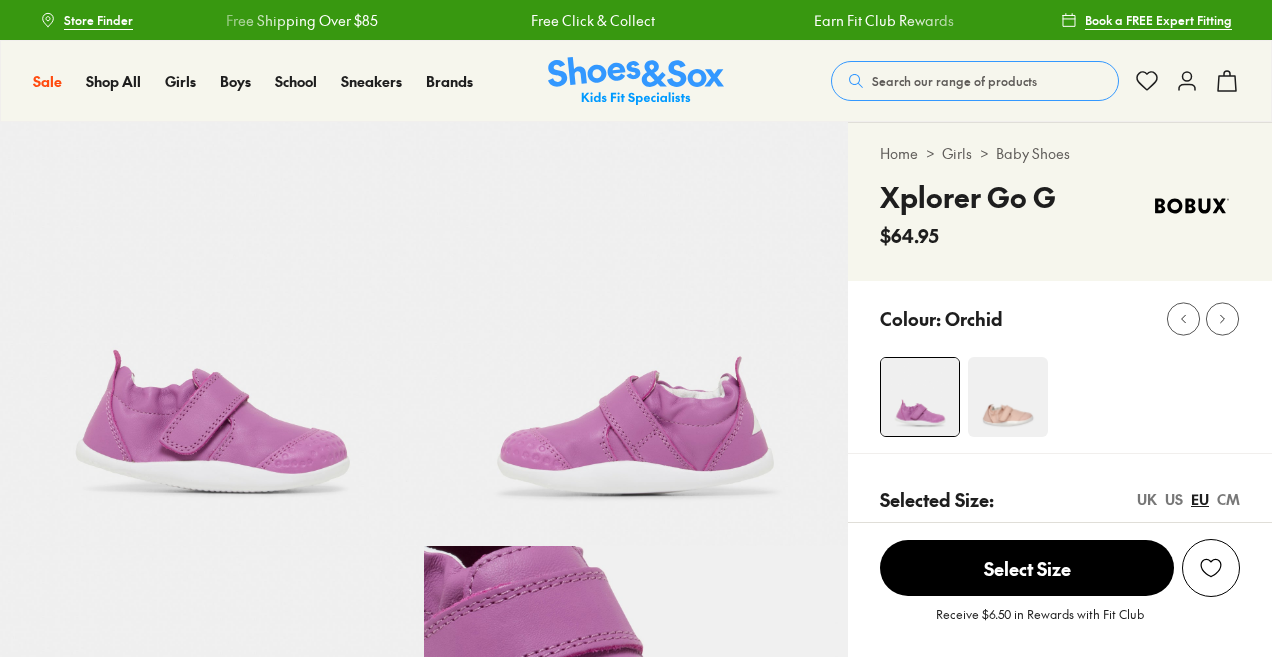 scroll, scrollTop: 0, scrollLeft: 0, axis: both 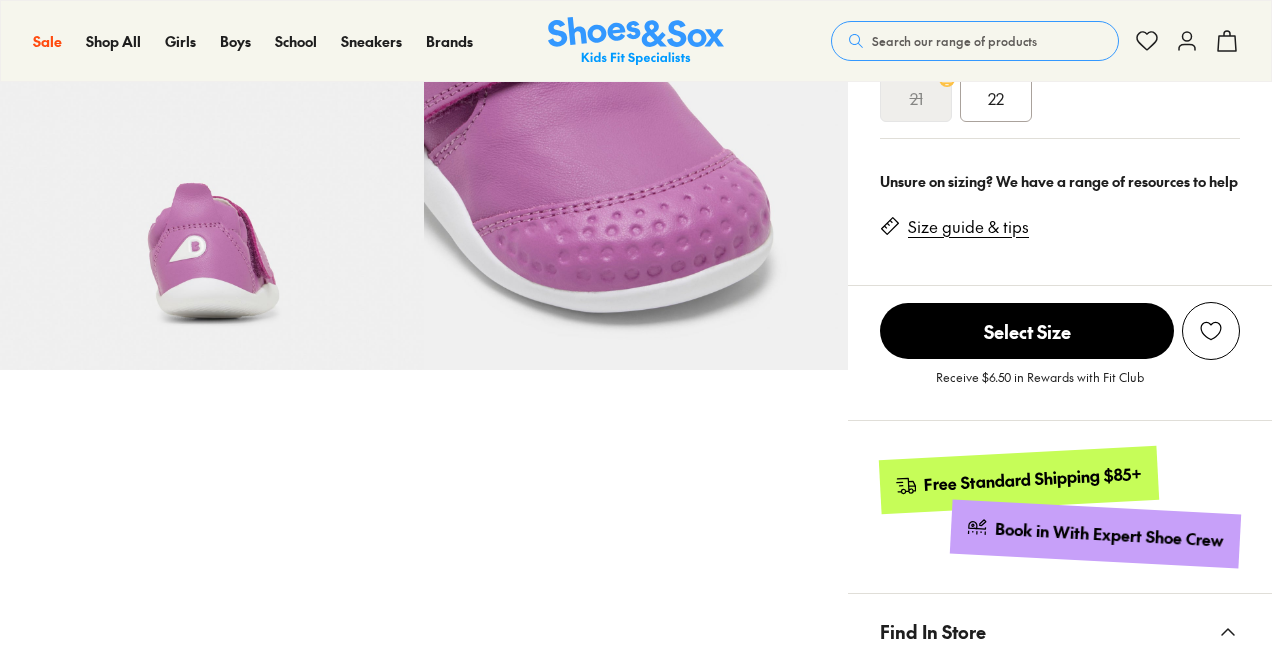select on "*" 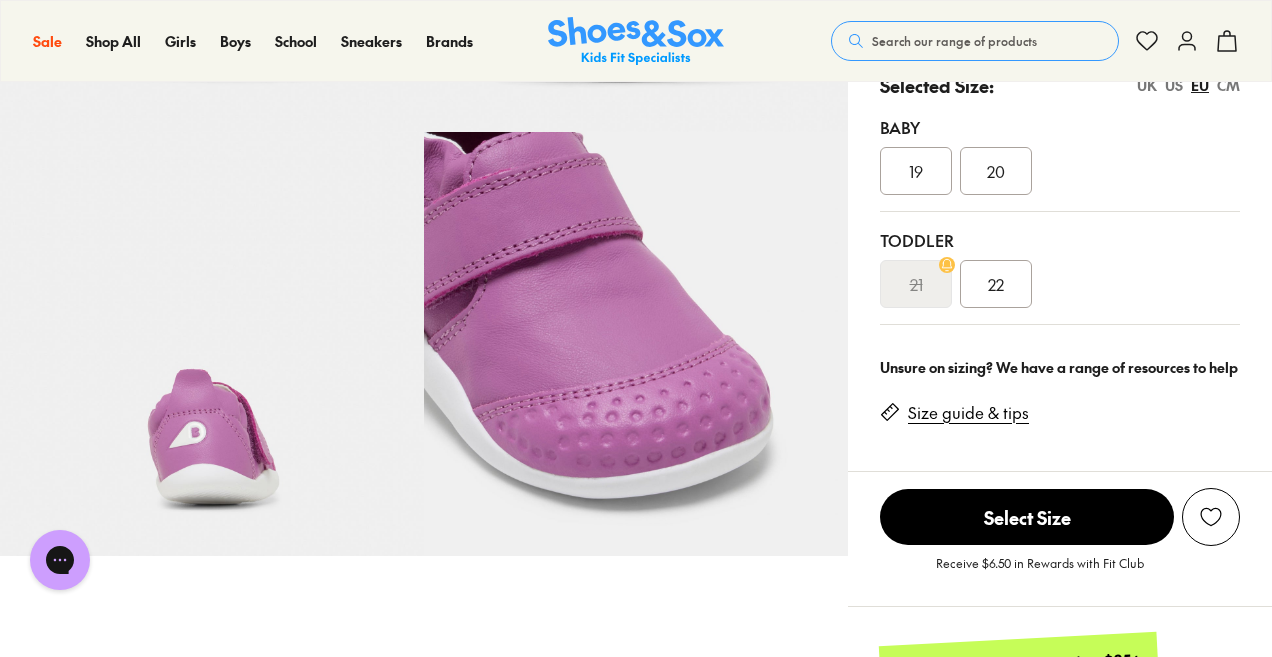 scroll, scrollTop: 300, scrollLeft: 0, axis: vertical 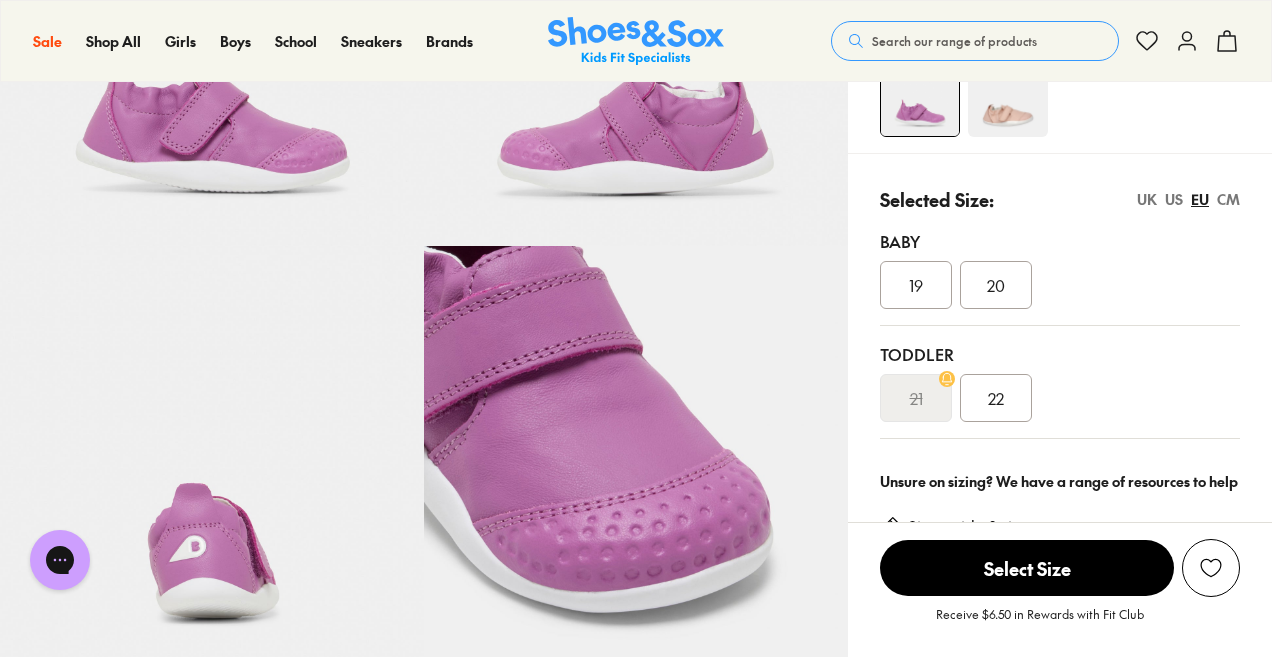 click on "19" at bounding box center [916, 285] 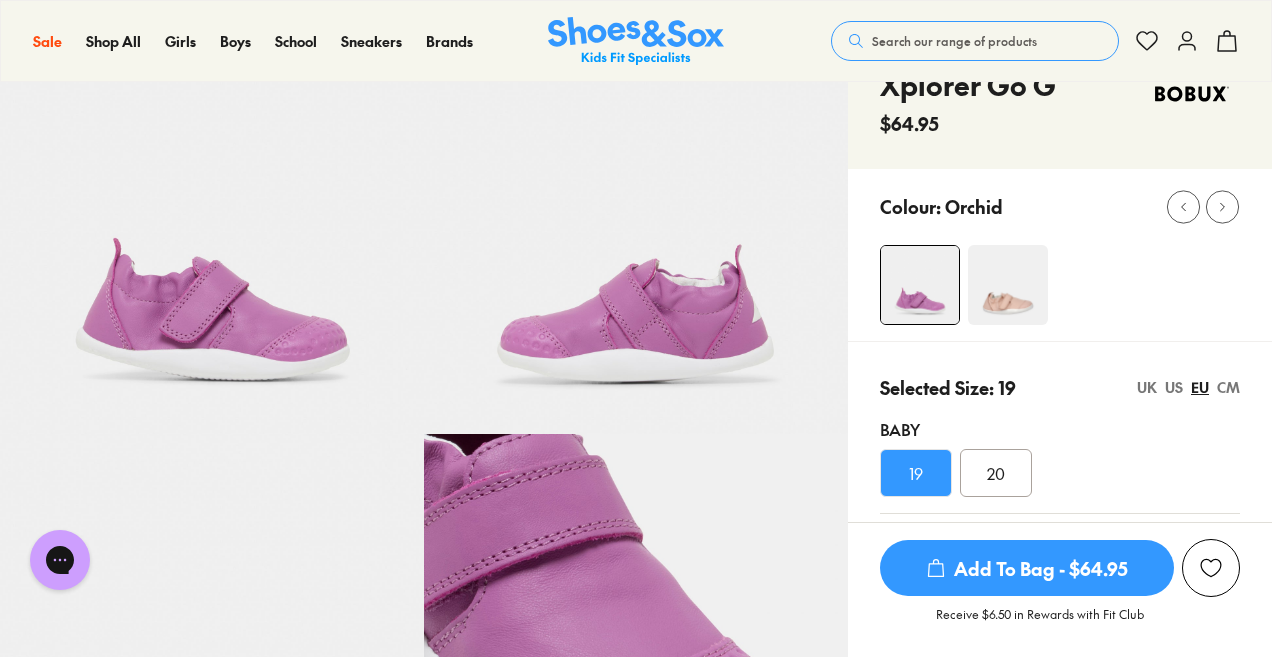 scroll, scrollTop: 100, scrollLeft: 0, axis: vertical 